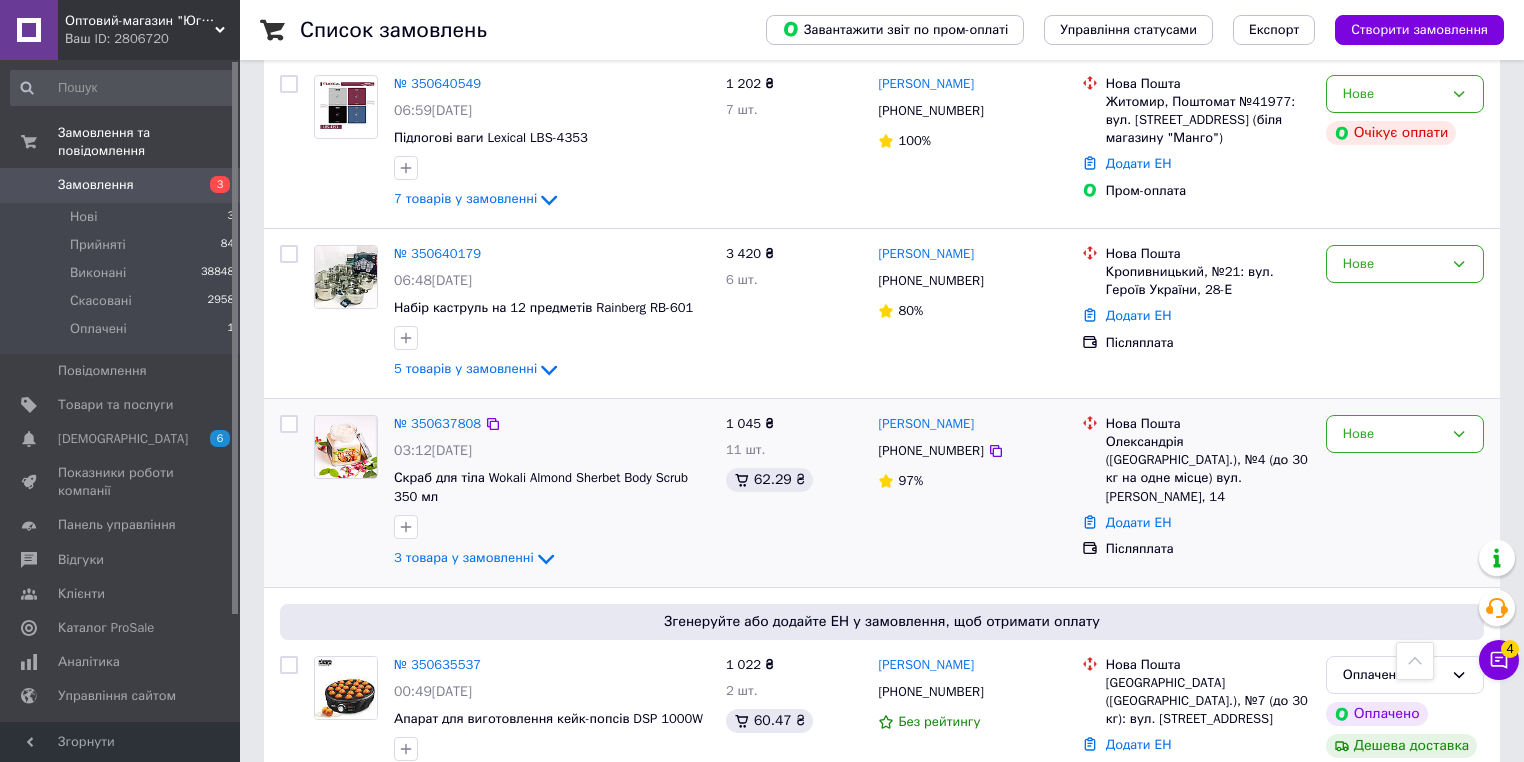 scroll, scrollTop: 0, scrollLeft: 0, axis: both 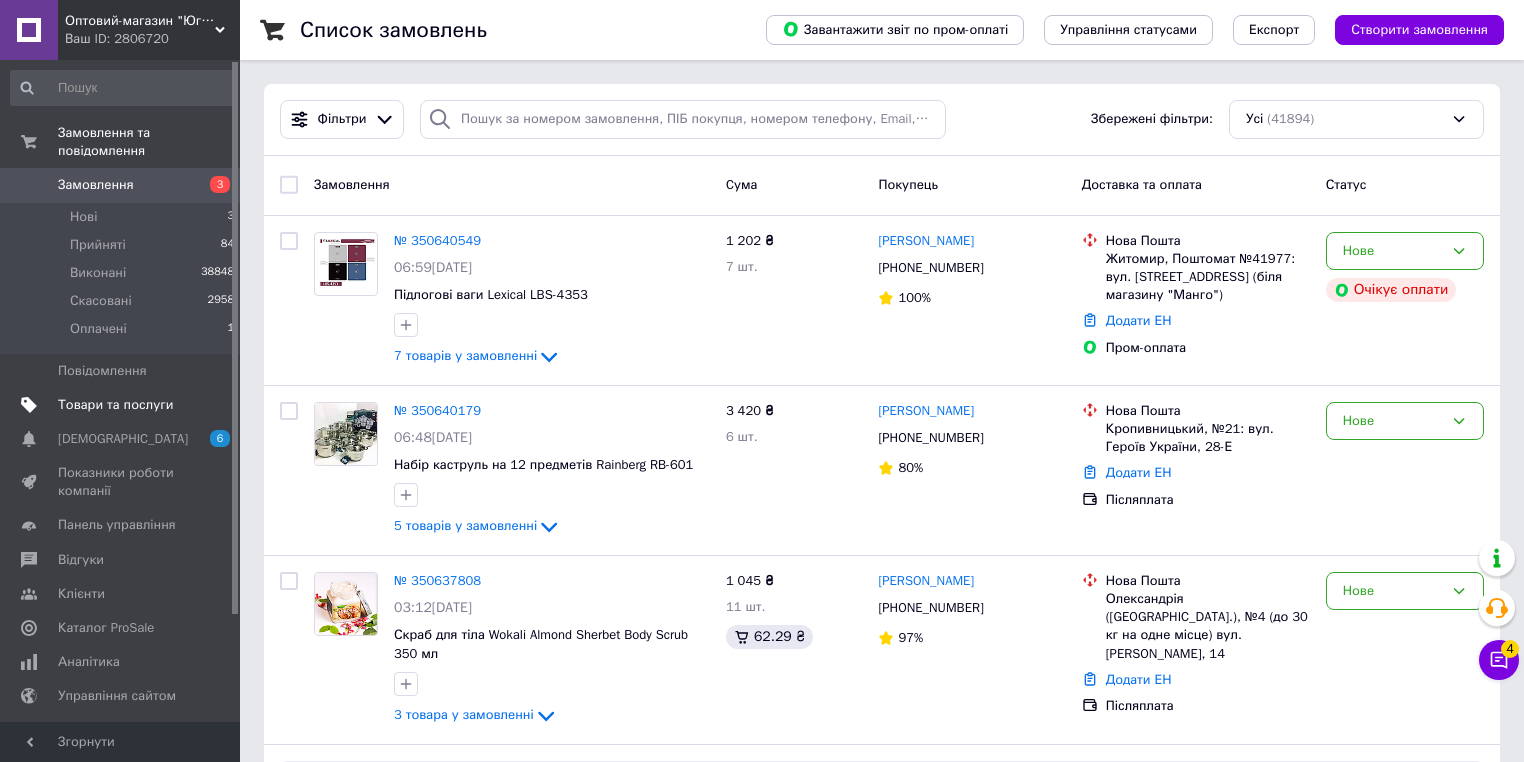 click on "Товари та послуги" at bounding box center [115, 405] 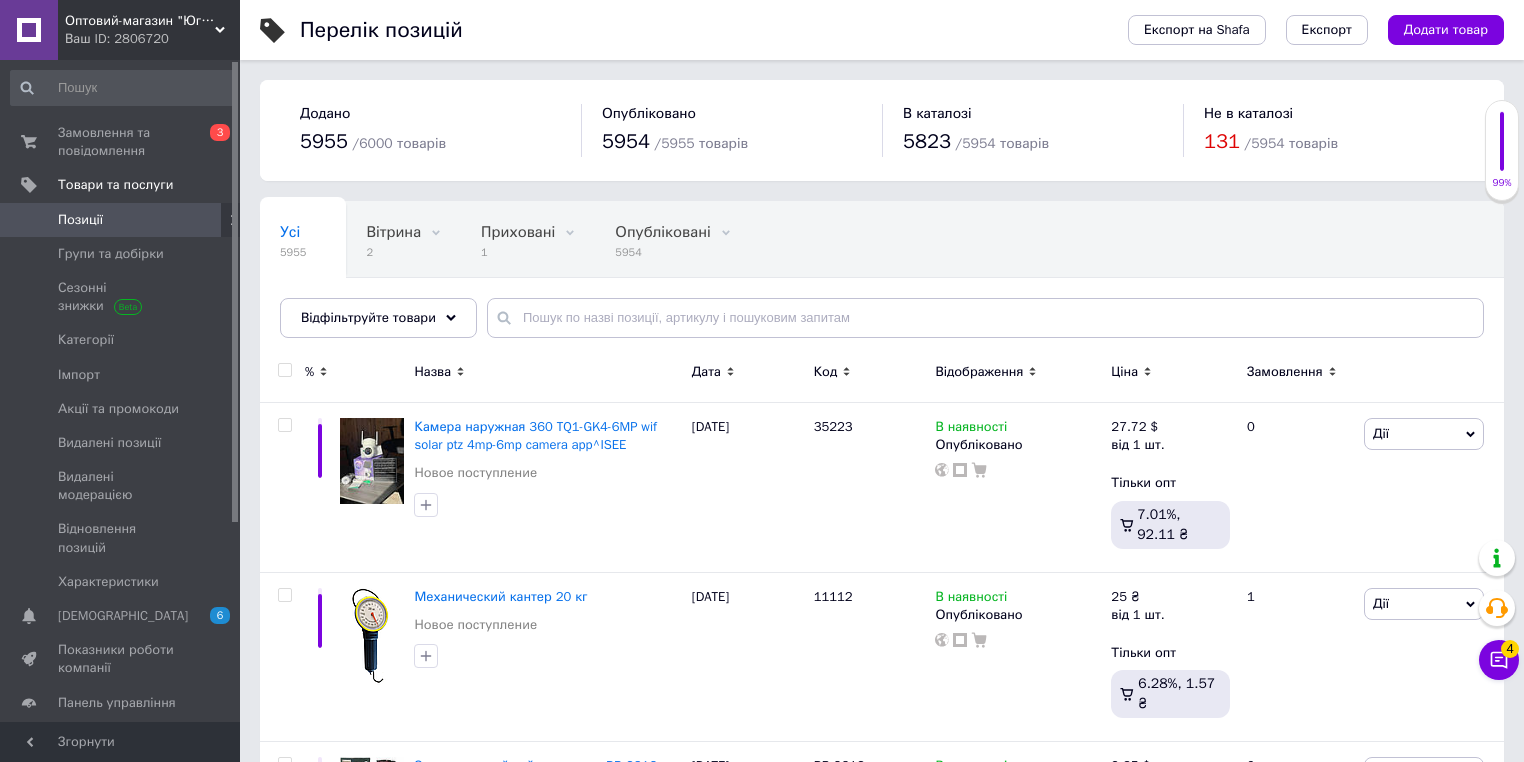click on "Перелік позицій" at bounding box center [694, 30] 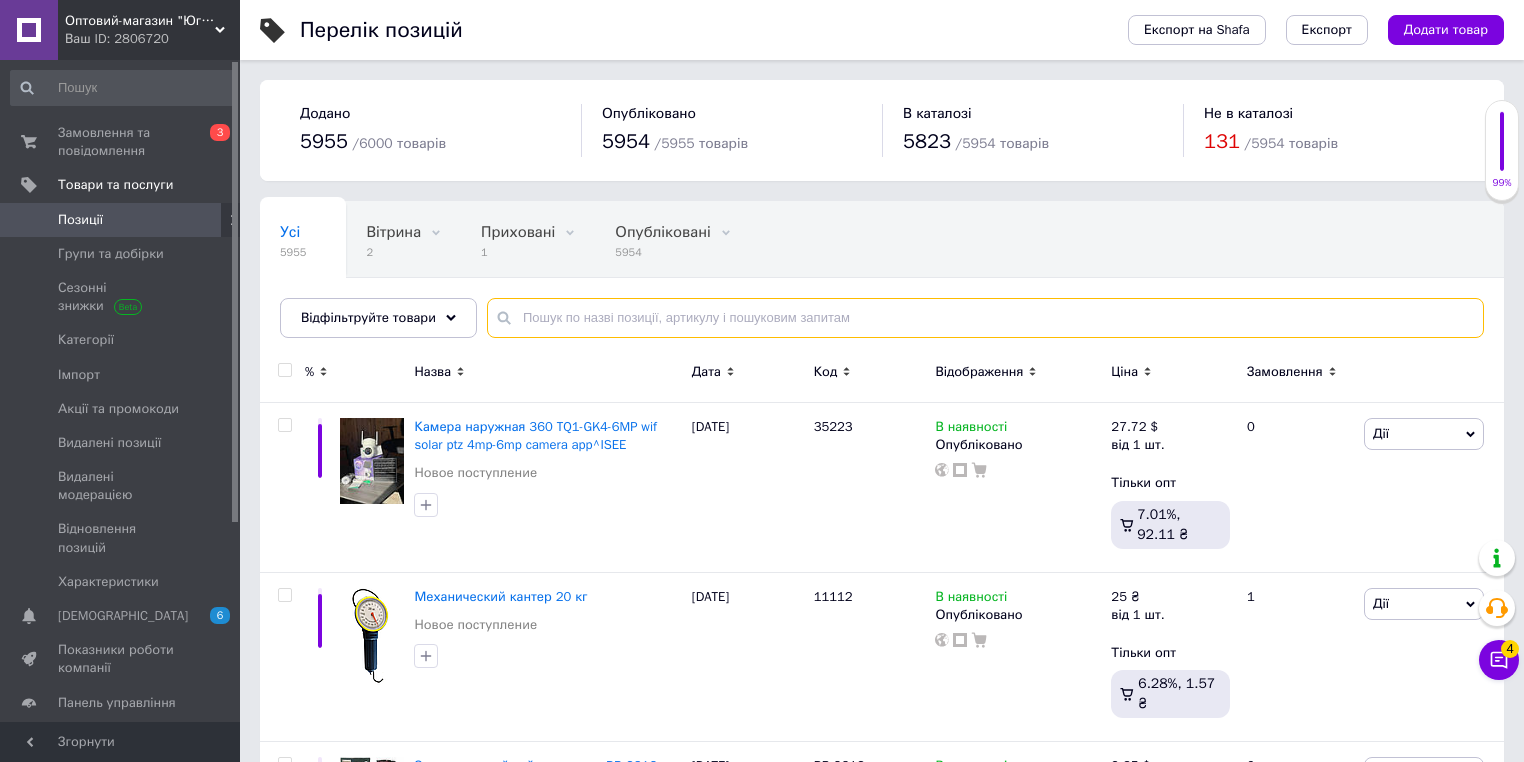 click at bounding box center [985, 318] 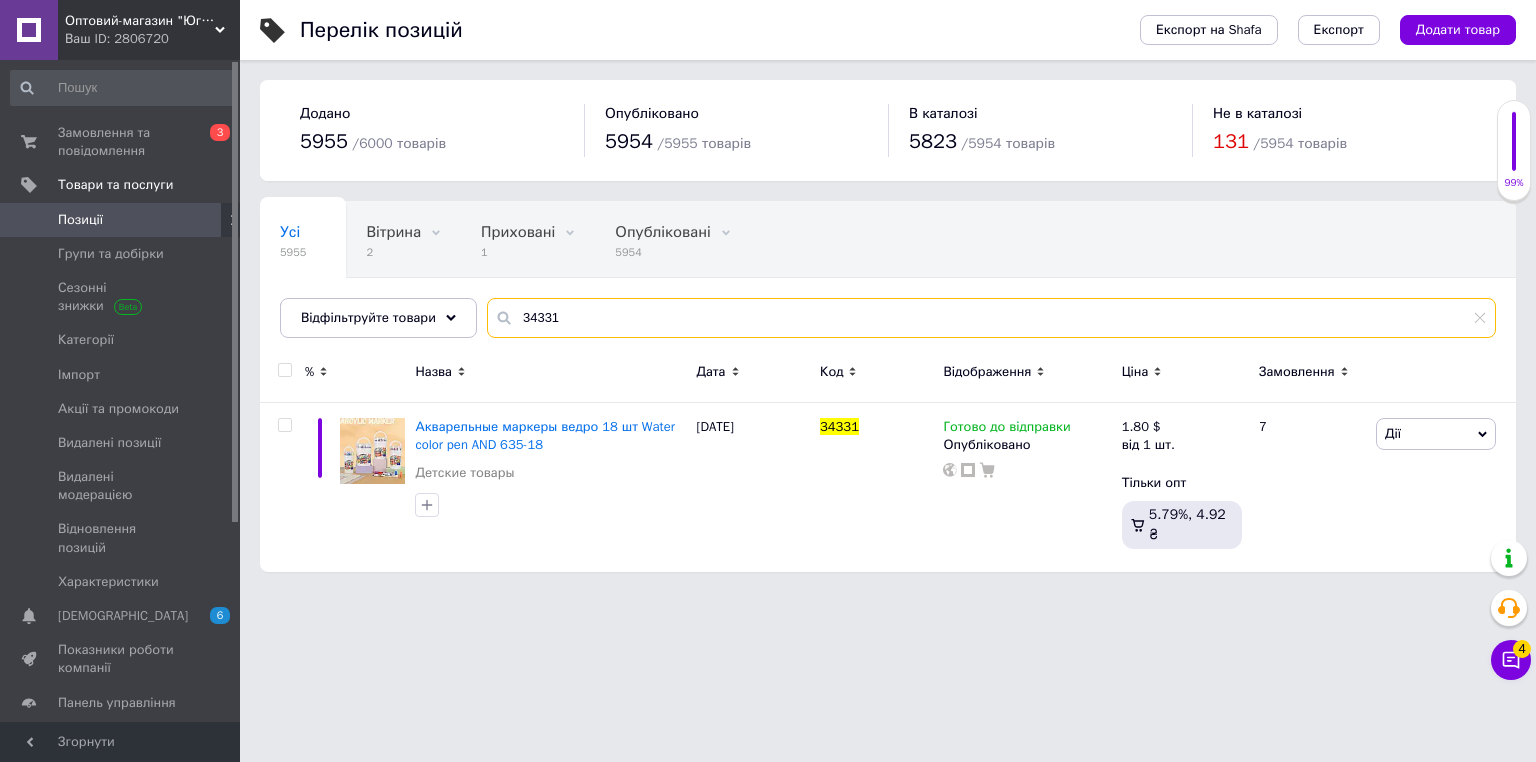 click on "34331" at bounding box center (991, 318) 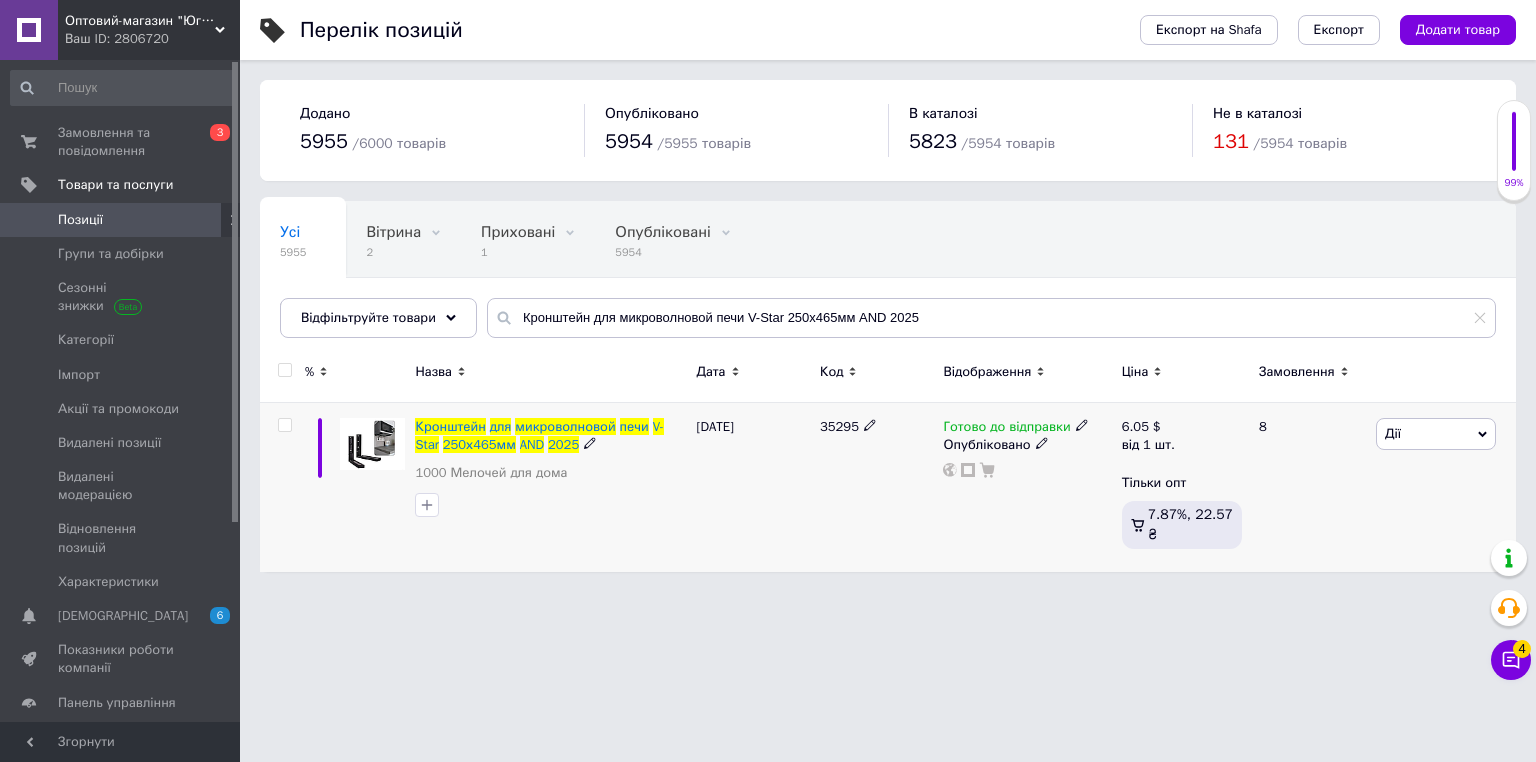 click 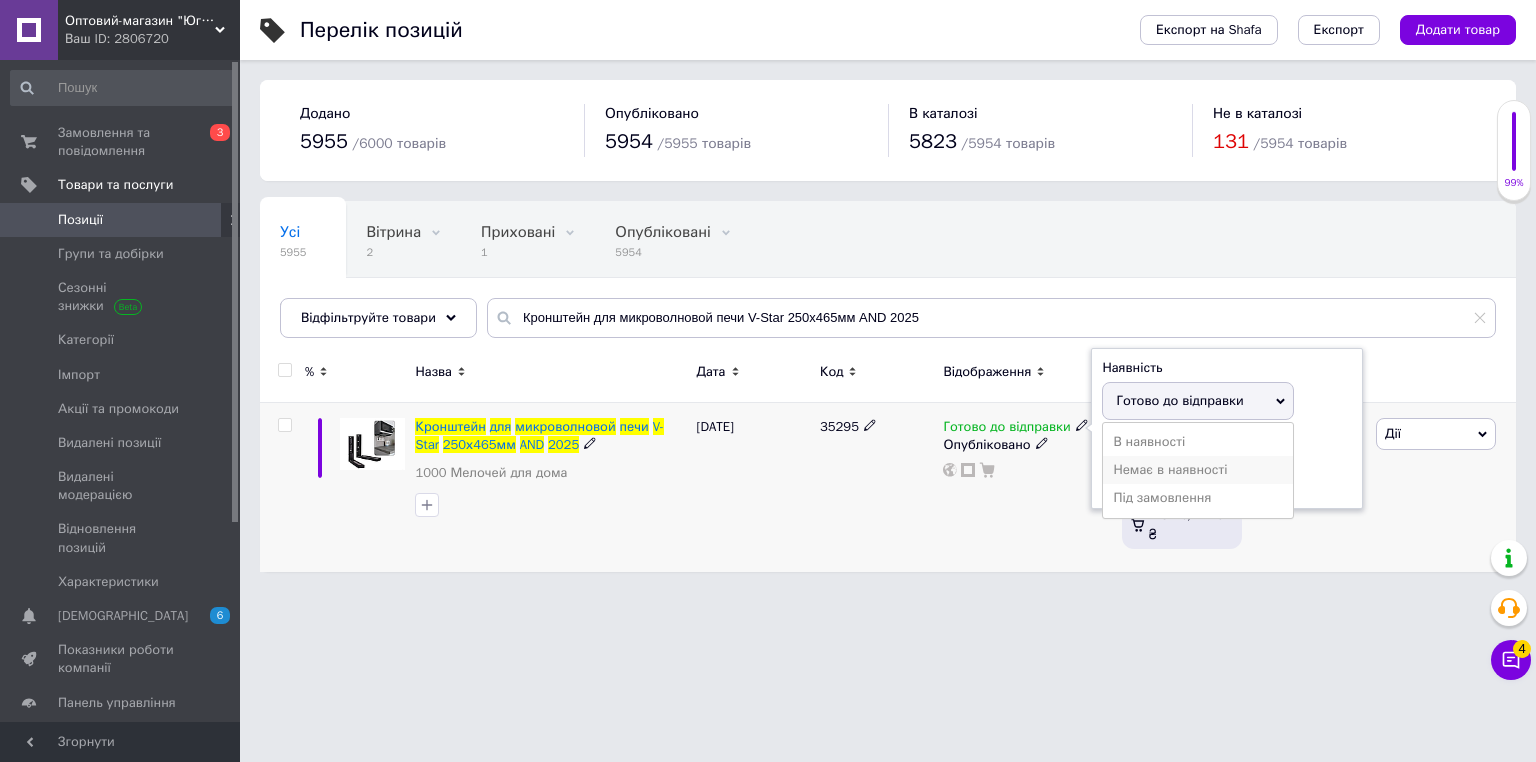 click on "Немає в наявності" at bounding box center [1198, 470] 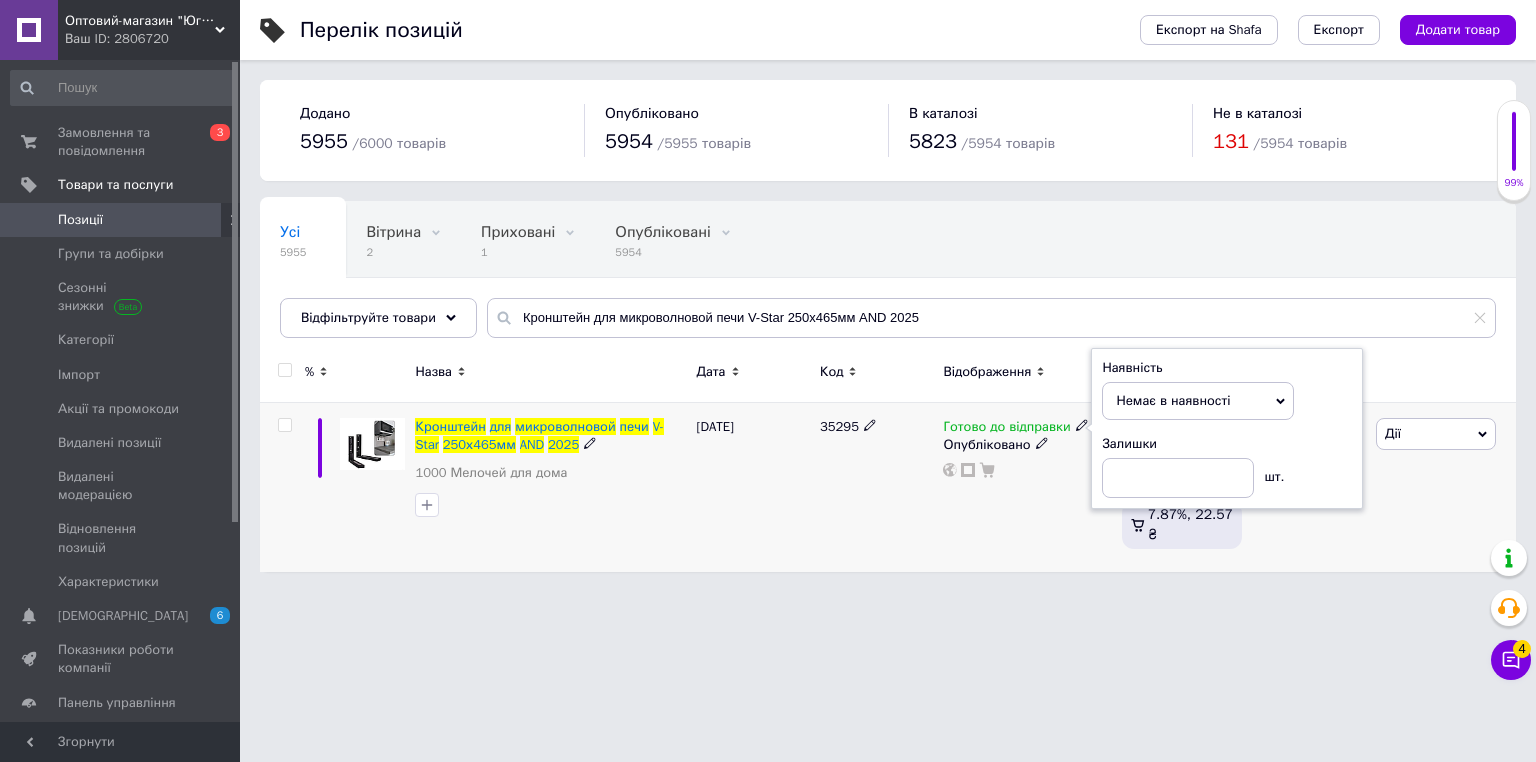 click on "Оптовий-магазин "Юг-Опт" Ваш ID: 2806720 Сайт Оптовий-магазин "Юг-Опт" Кабінет покупця Перевірити стан системи Сторінка на порталі Интернет-магазин  "Спектрик" Інтернет-магазин mj-line Довідка Вийти Замовлення та повідомлення 0 3 Товари та послуги Позиції Групи та добірки Сезонні знижки Категорії Імпорт Акції та промокоди Видалені позиції Видалені модерацією Відновлення позицій Характеристики Сповіщення 6 0 Показники роботи компанії Панель управління Відгуки Клієнти Каталог ProSale Аналітика Управління сайтом   /" at bounding box center [768, 296] 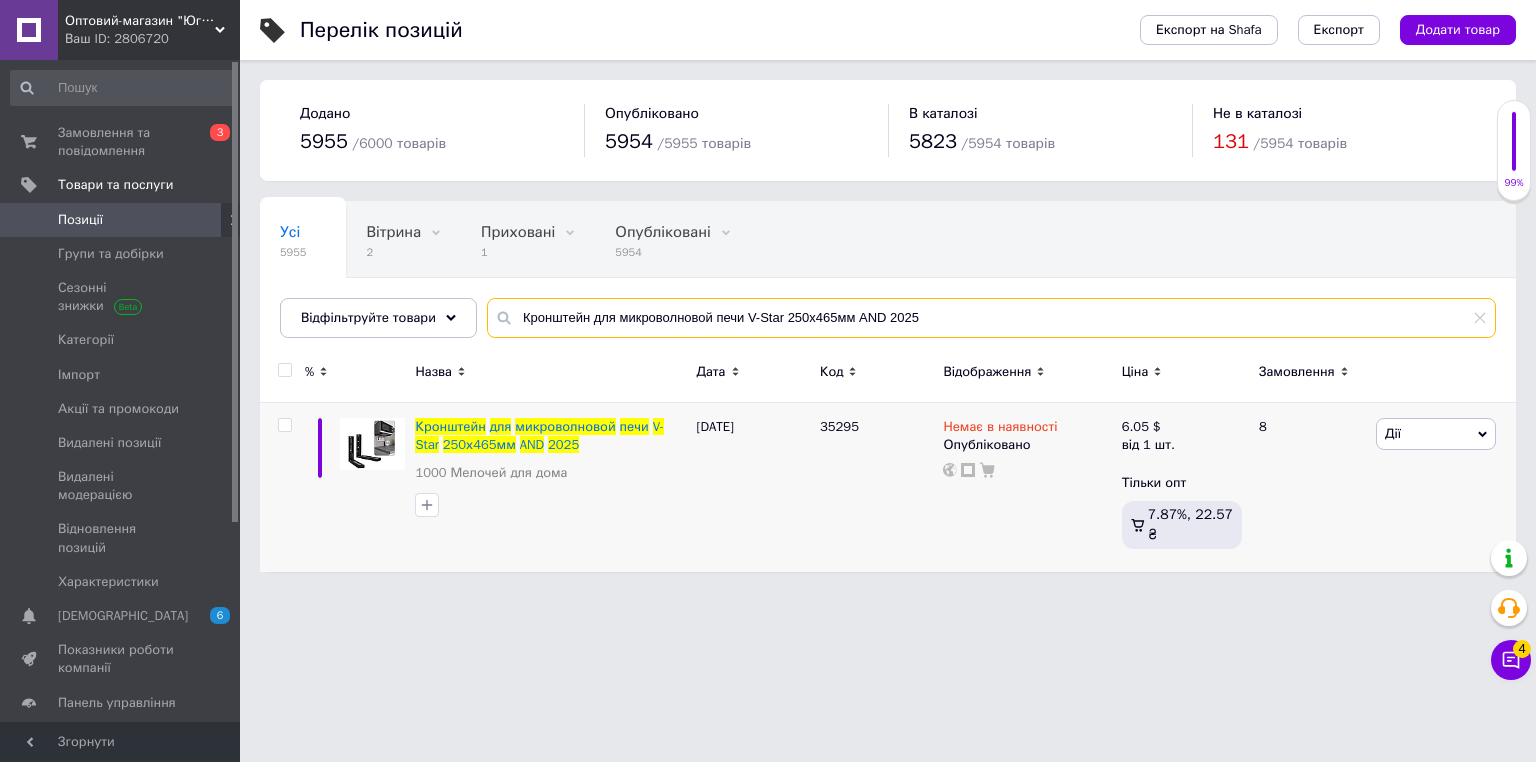 click on "Кронштейн для микроволновой печи V-Star 250х465мм AND 2025" at bounding box center (991, 318) 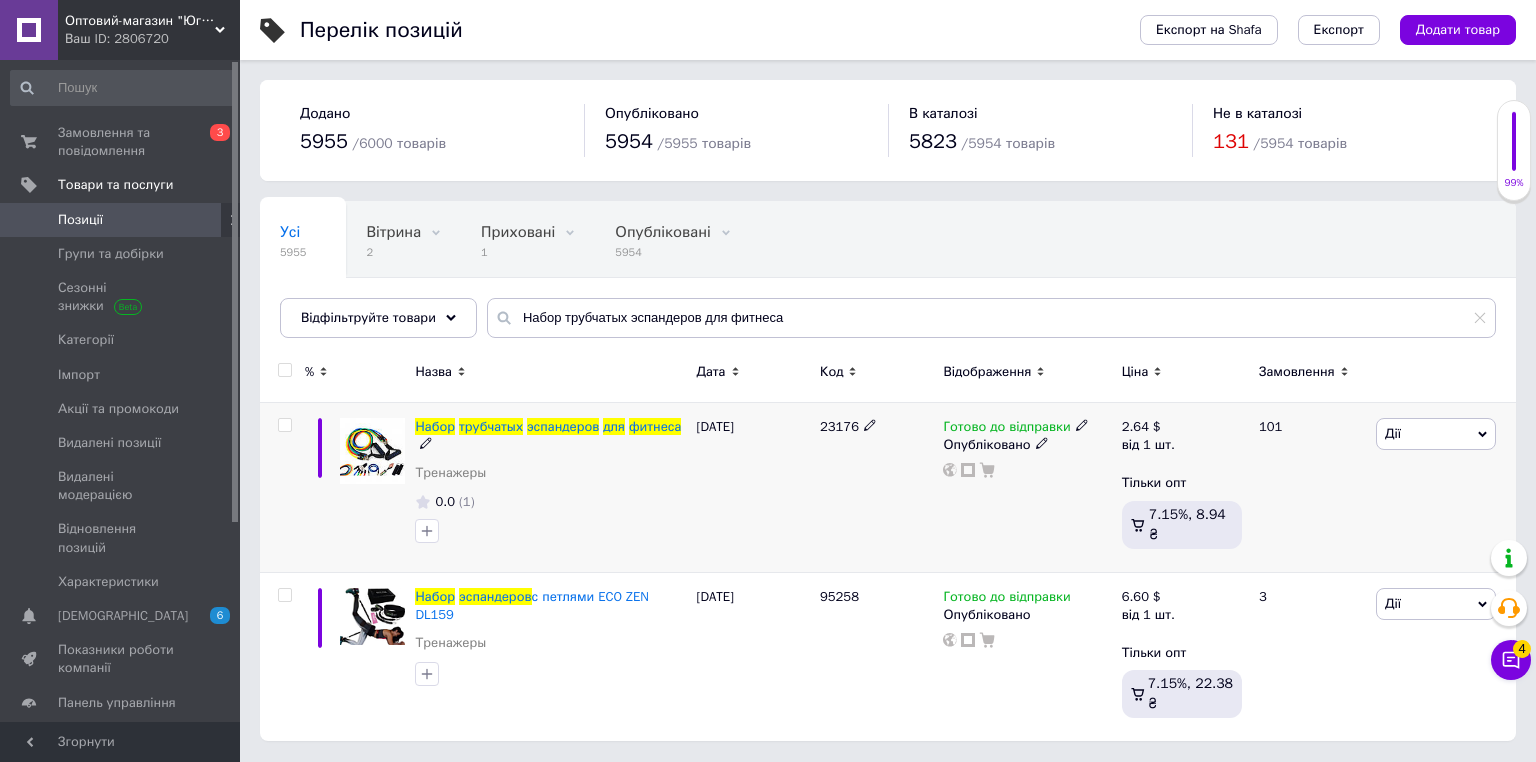 click 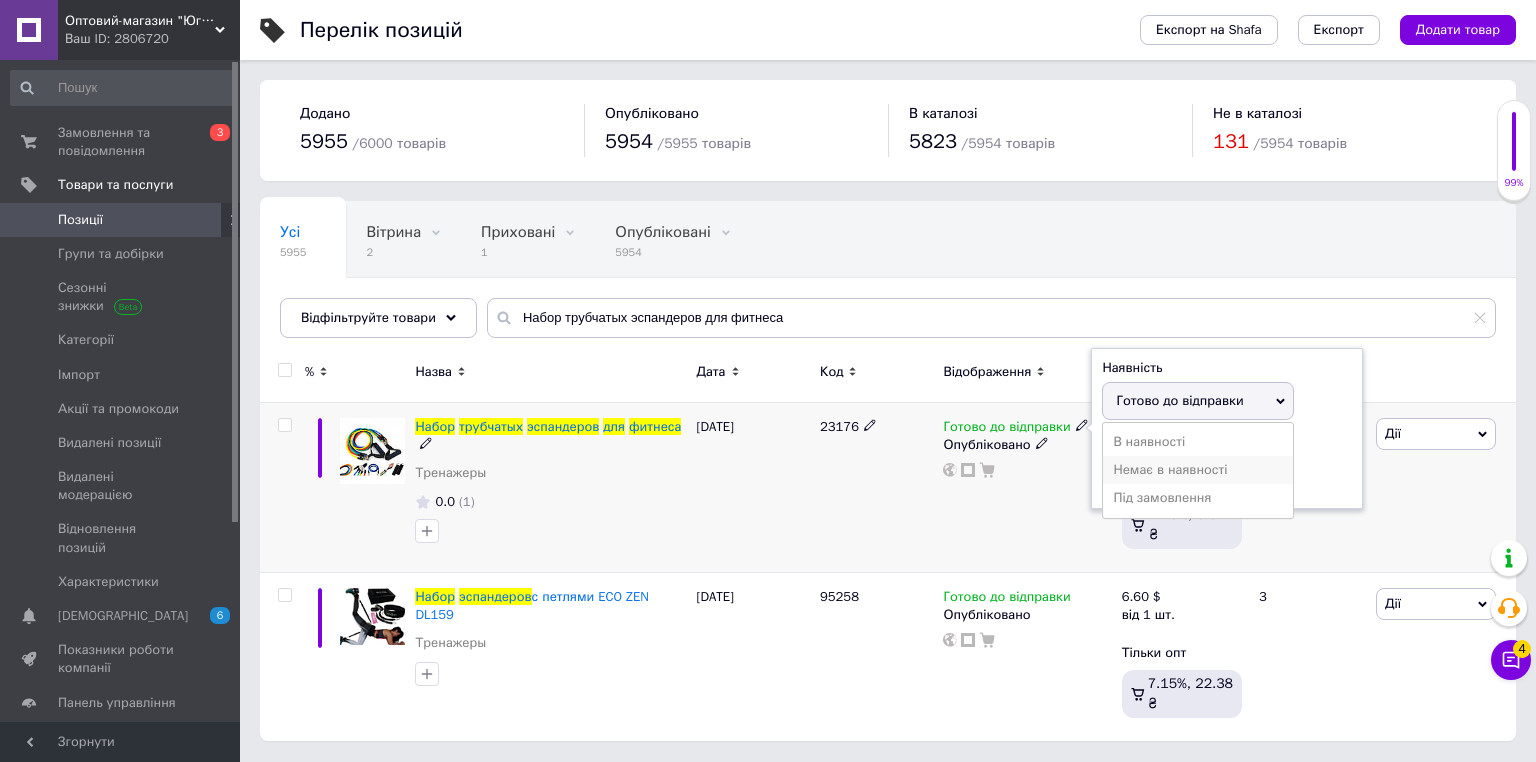 click on "Немає в наявності" at bounding box center (1198, 470) 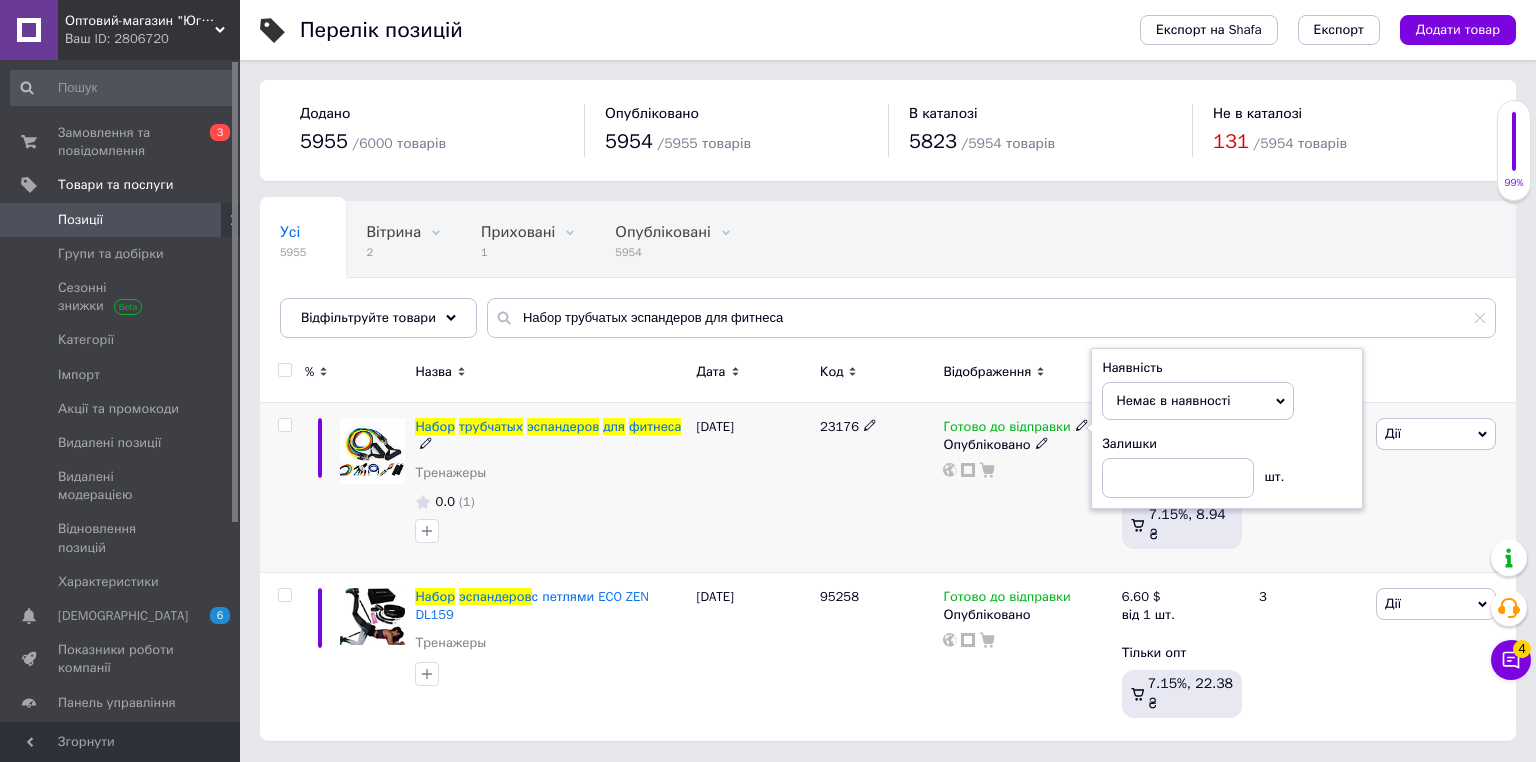 click on "23176" at bounding box center (876, 488) 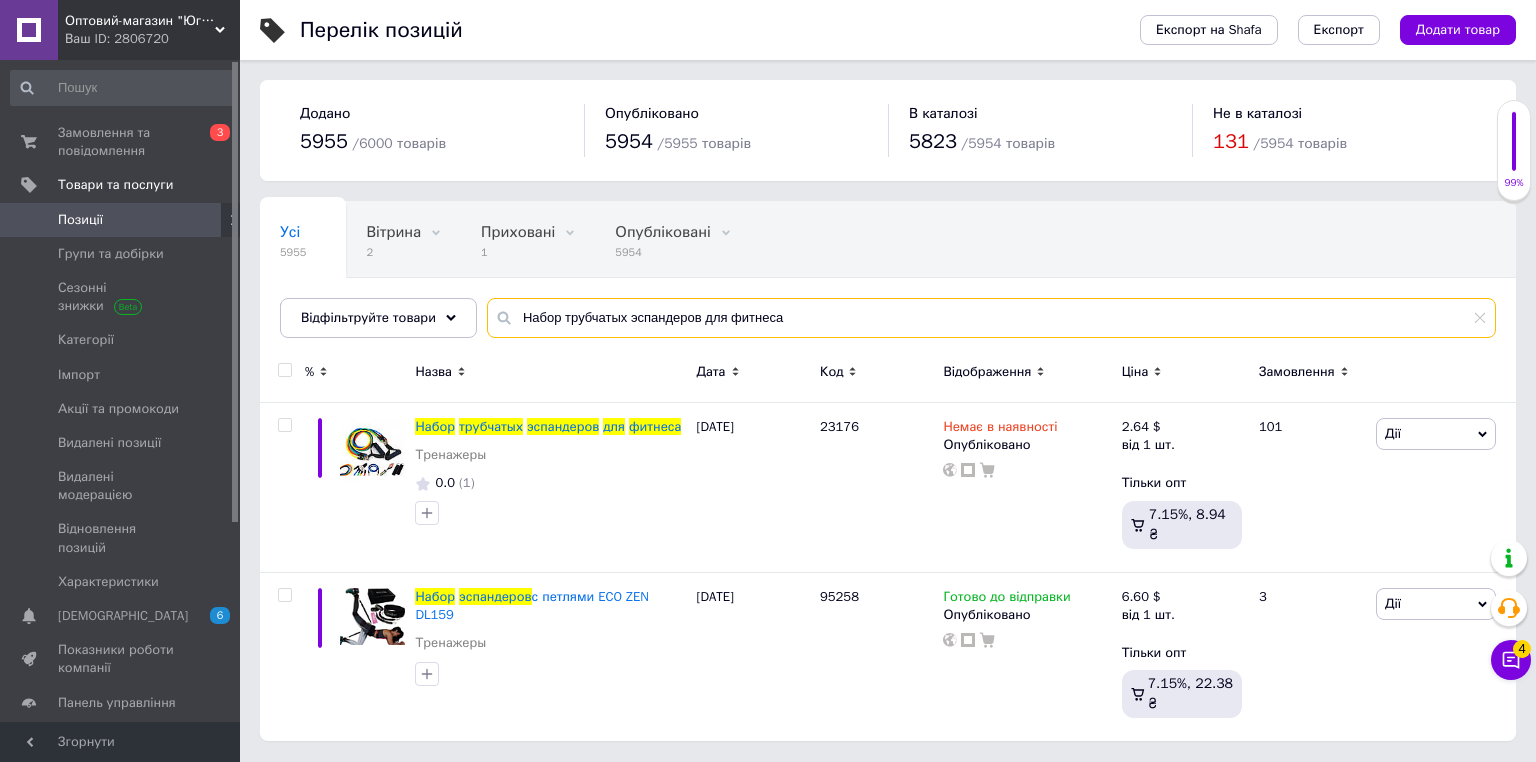 click on "Набор трубчатых эспандеров для фитнеса" at bounding box center (991, 318) 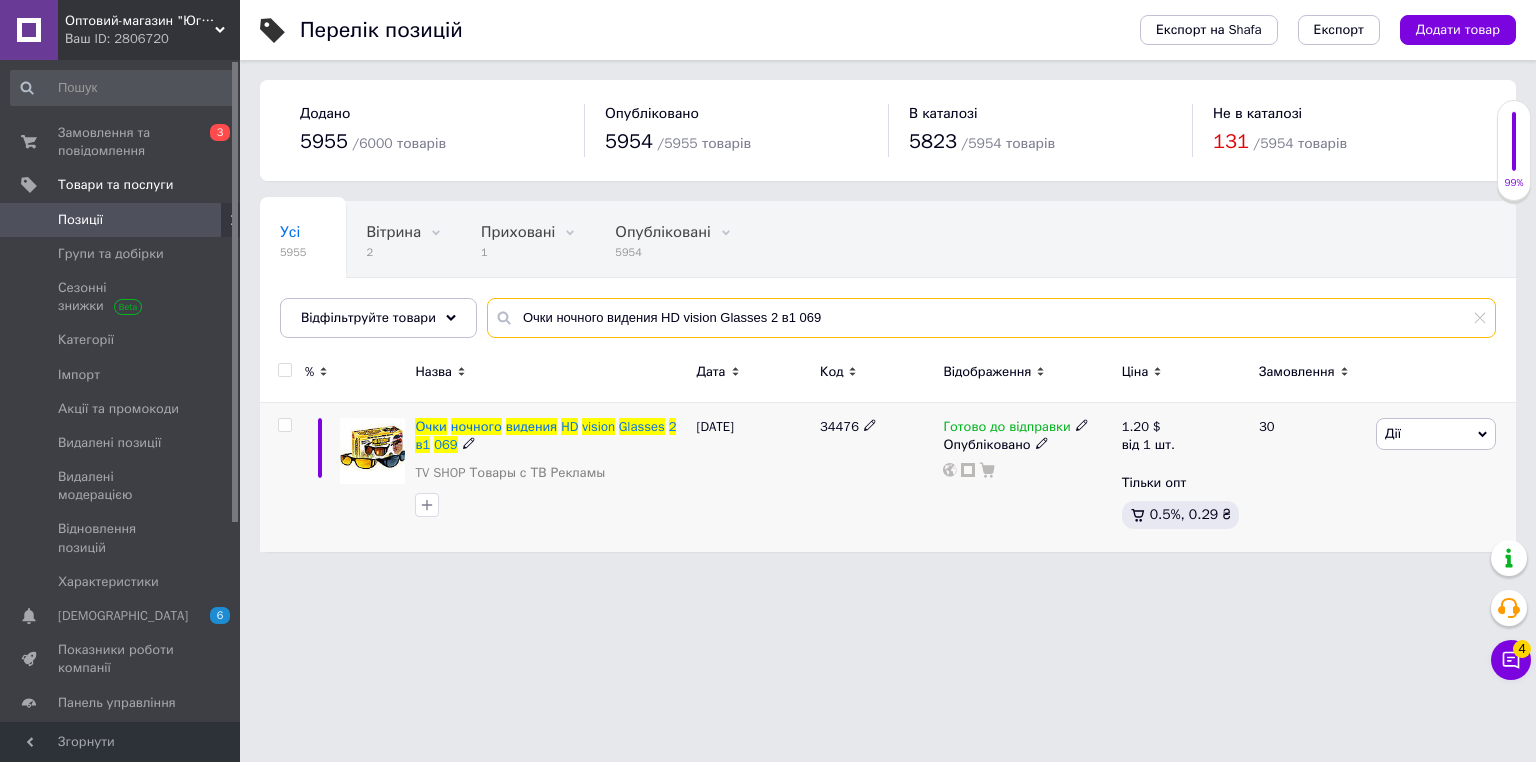 type on "Очки ночного видения HD vision Glasses 2 в1 069" 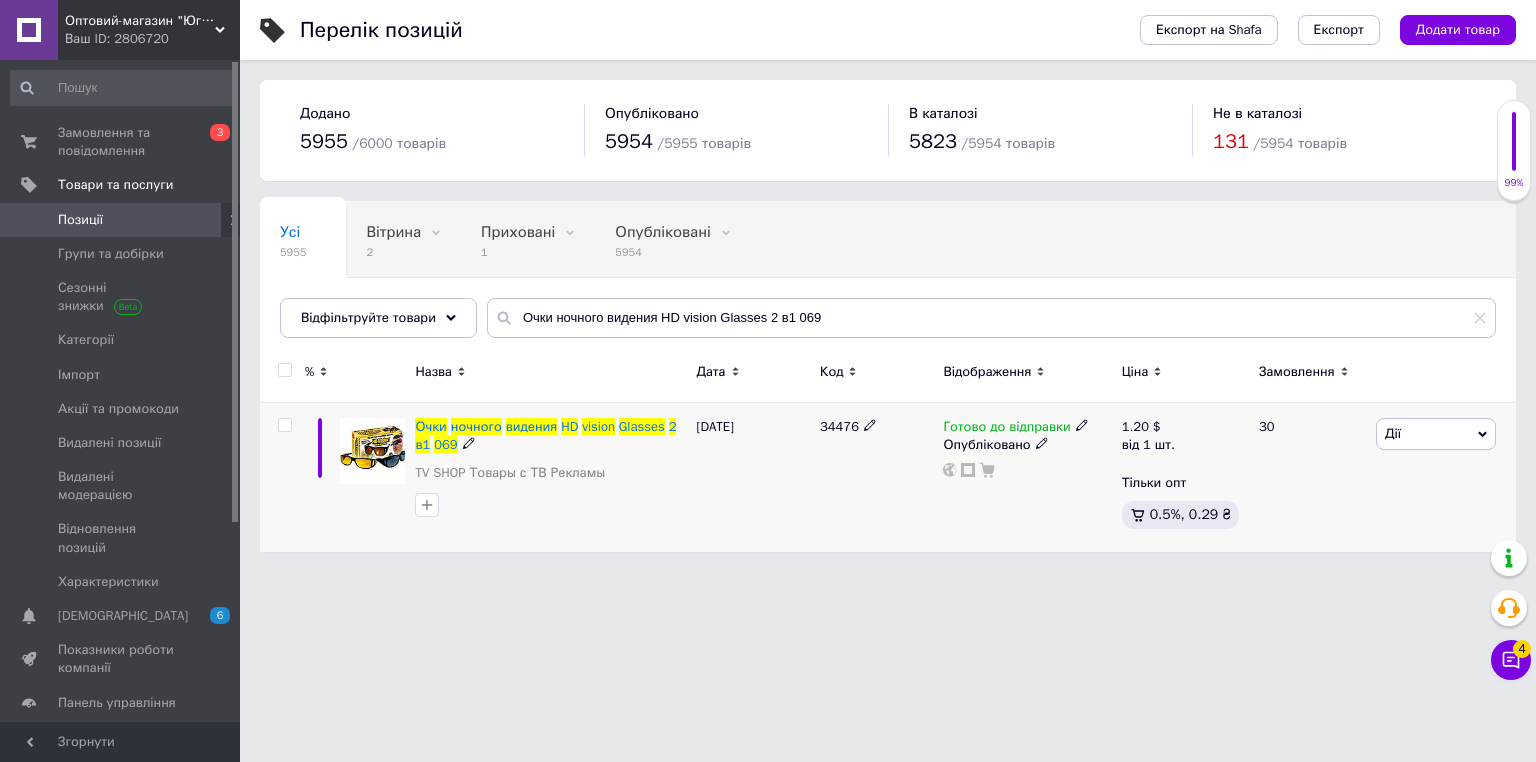 click 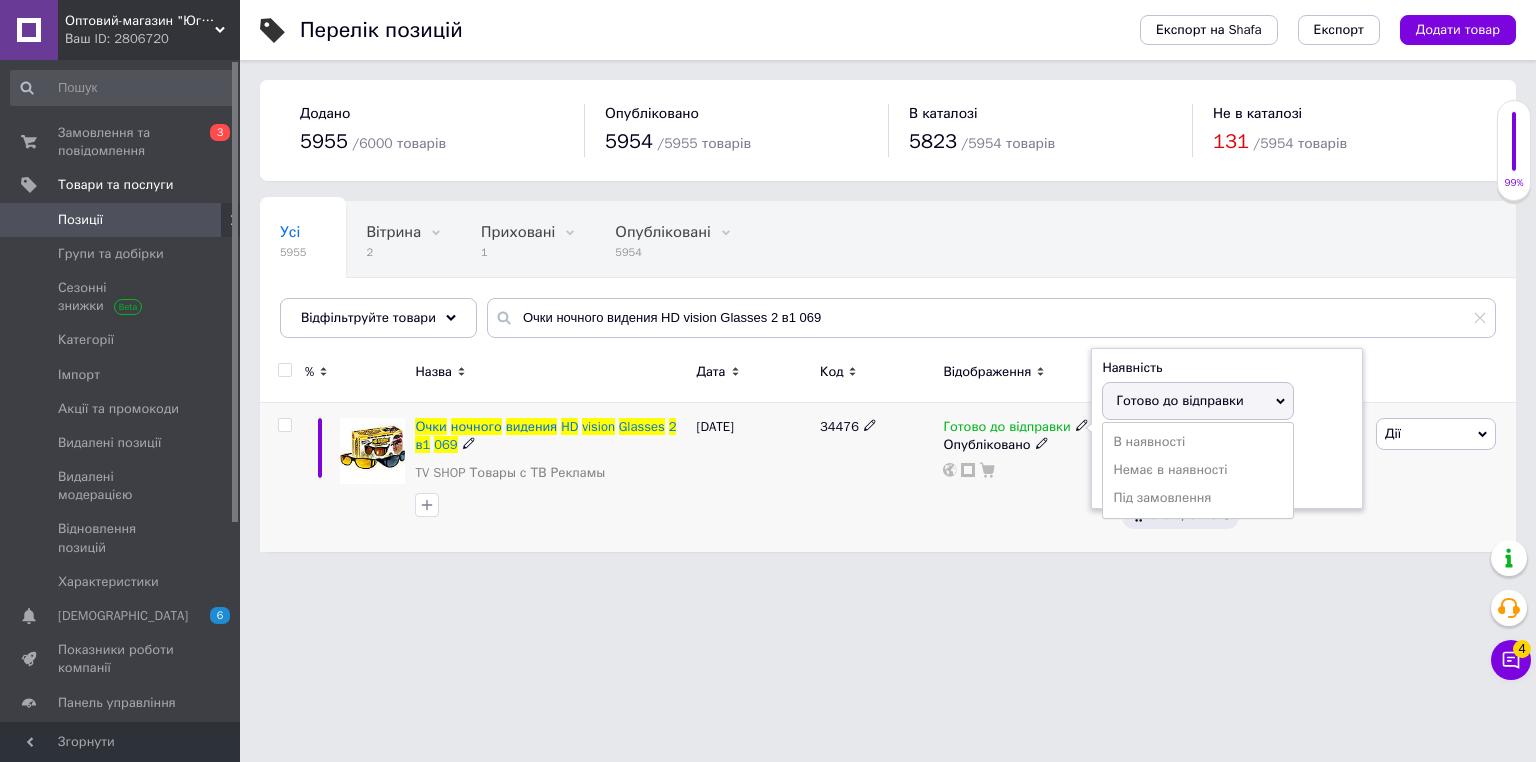 drag, startPoint x: 1124, startPoint y: 459, endPoint x: 985, endPoint y: 539, distance: 160.37769 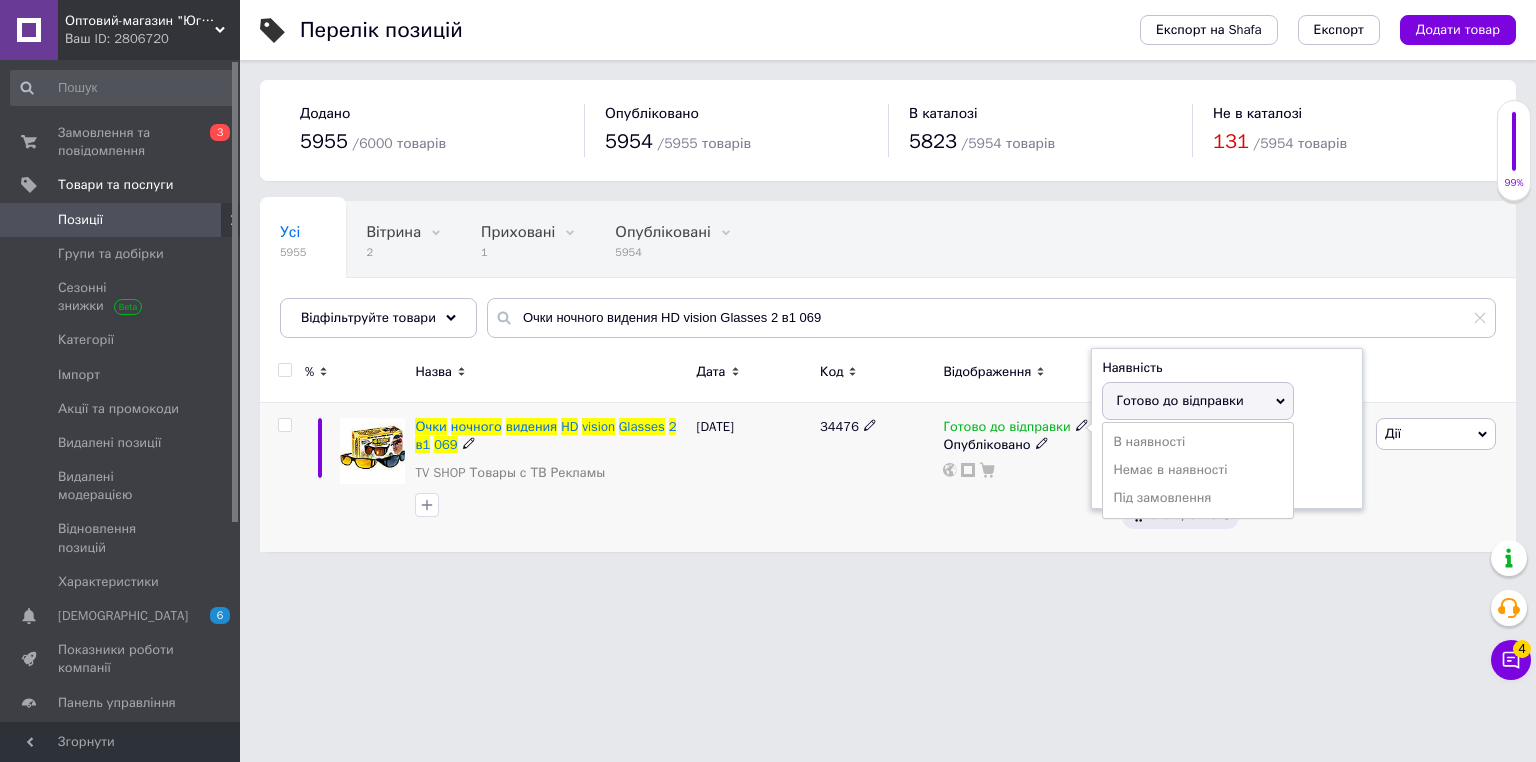 click on "Немає в наявності" at bounding box center (1198, 470) 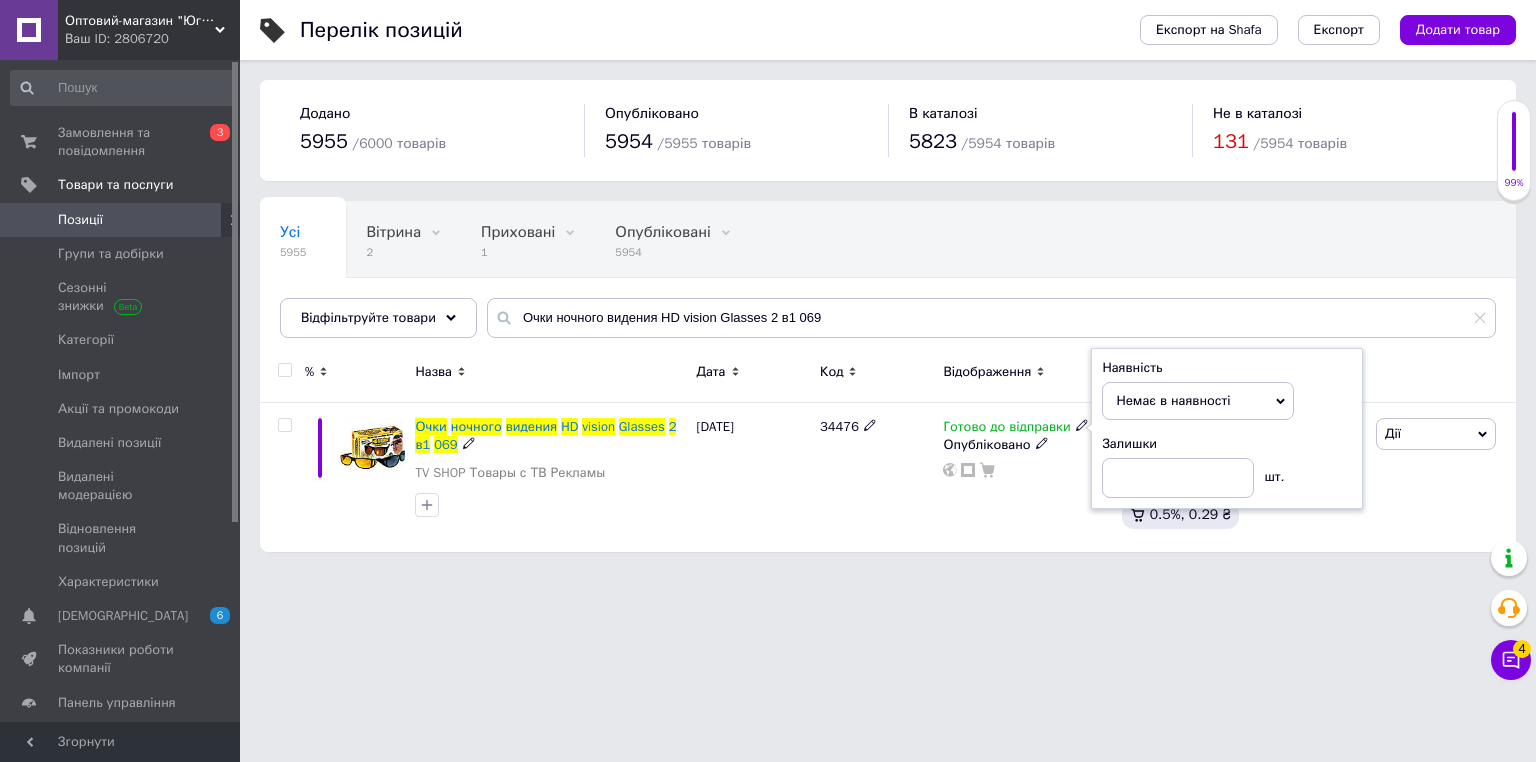 drag, startPoint x: 985, startPoint y: 539, endPoint x: 524, endPoint y: 672, distance: 479.80203 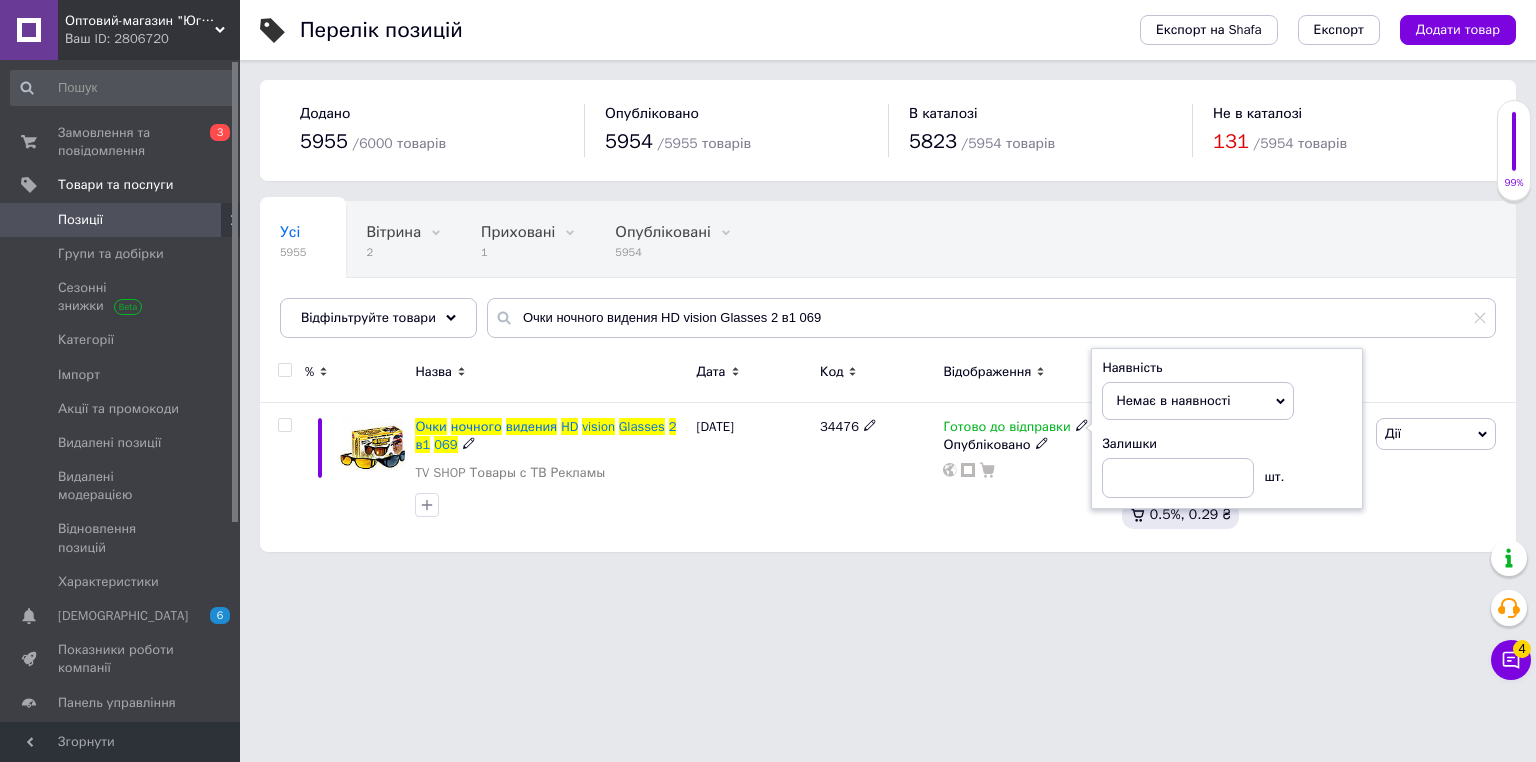 click on "Готово до відправки Наявність Немає в наявності В наявності Під замовлення Готово до відправки Залишки шт. Опубліковано" at bounding box center [1027, 477] 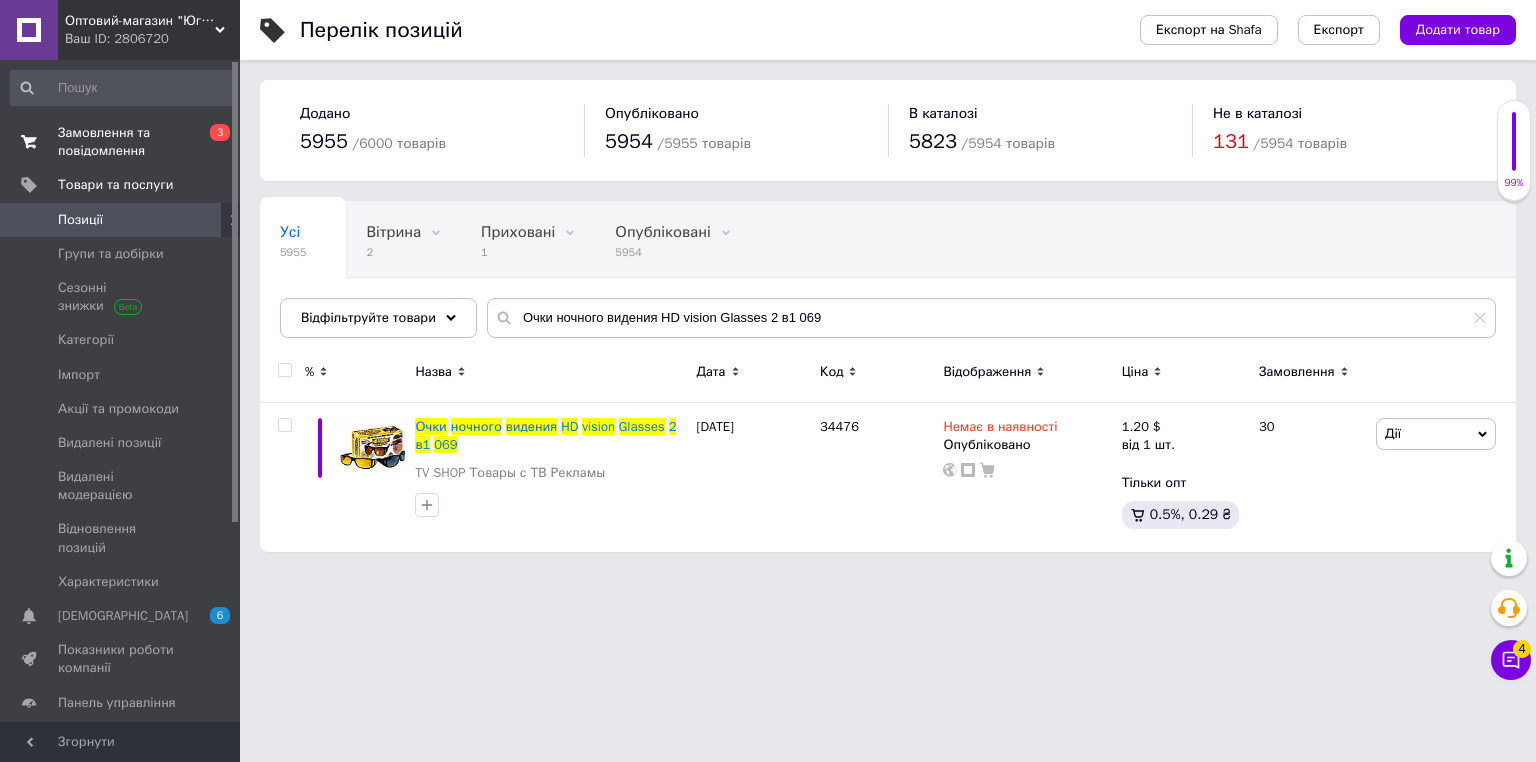 click on "Замовлення та повідомлення" at bounding box center (121, 142) 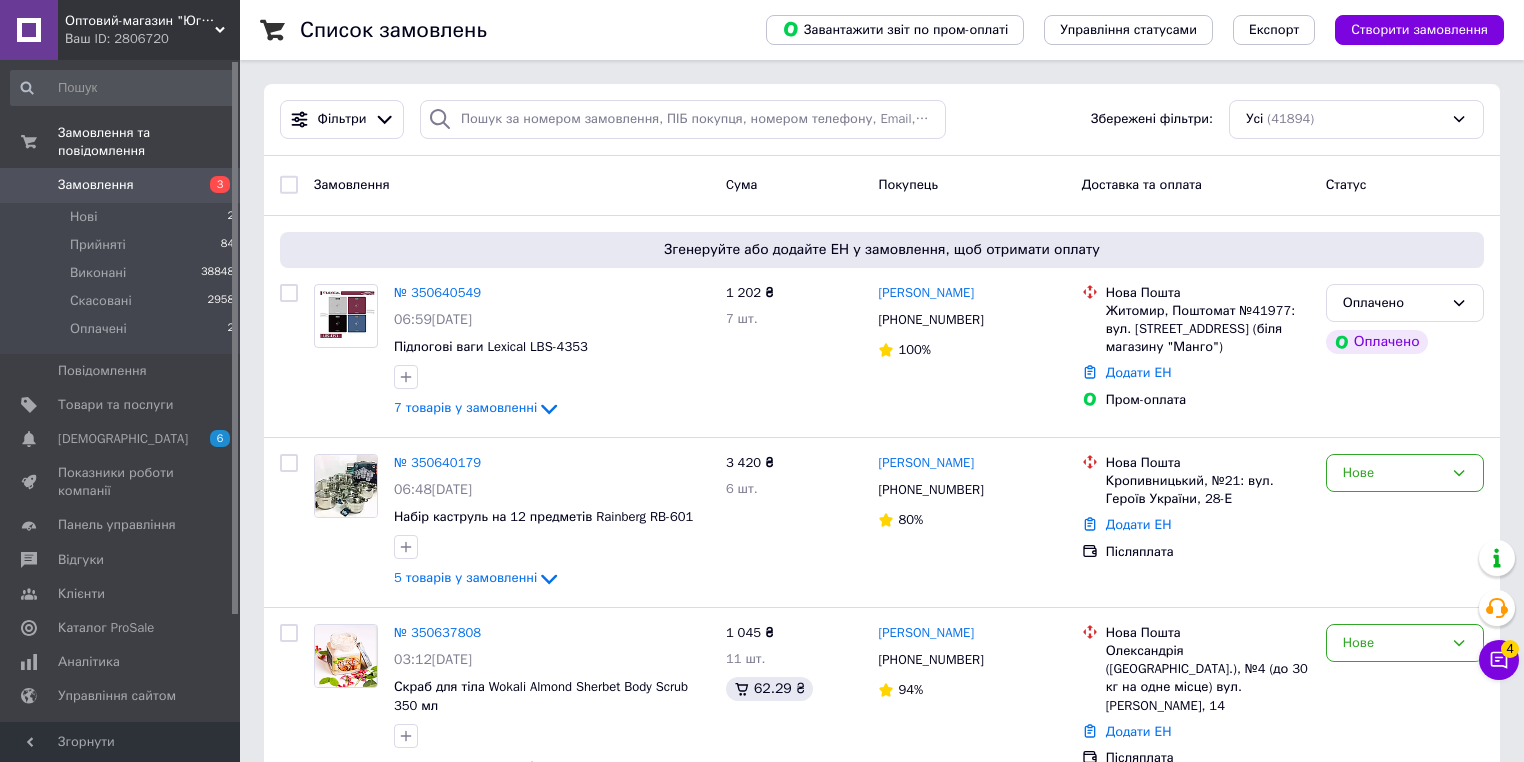 click on "Список замовлень" at bounding box center (513, 30) 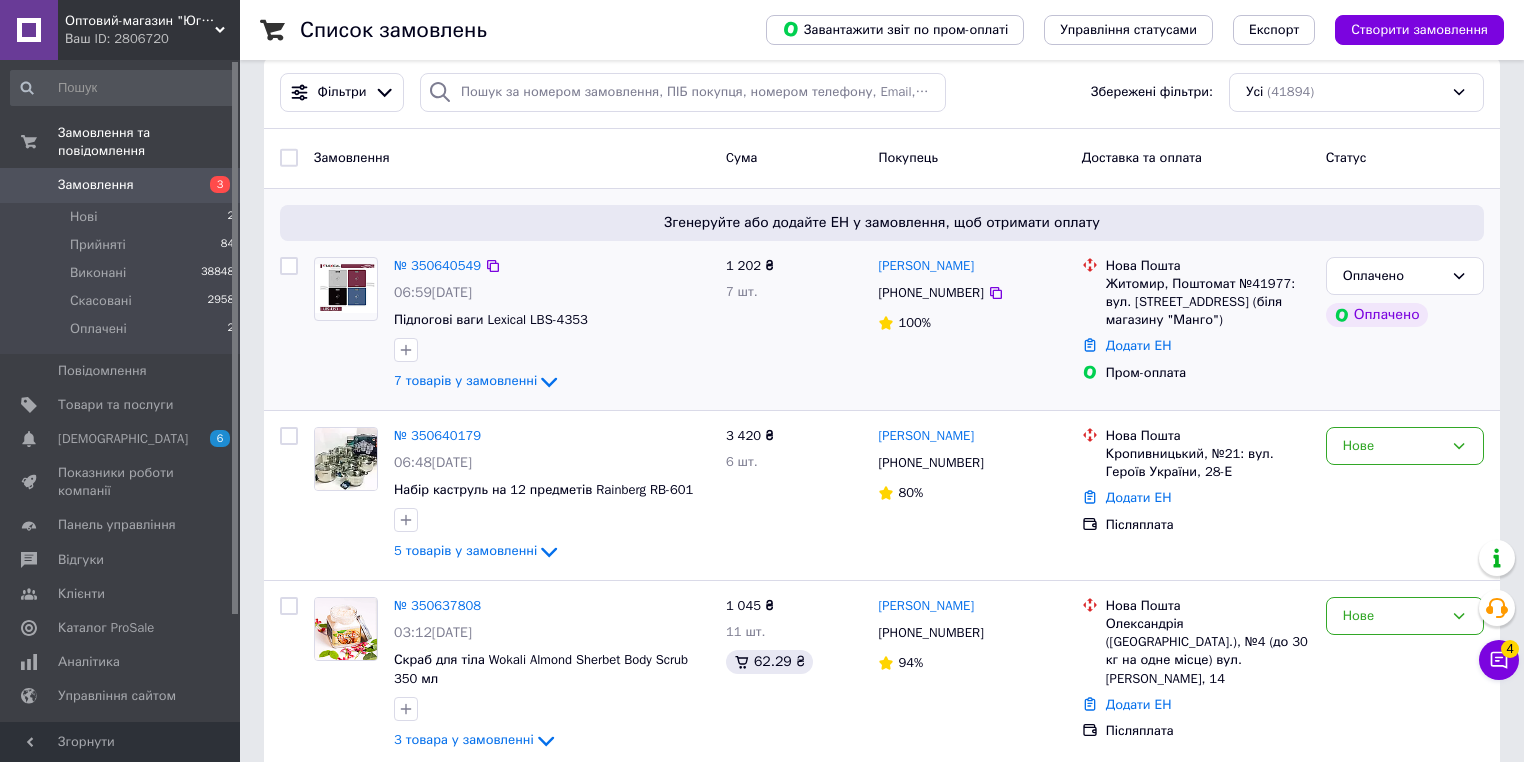 scroll, scrollTop: 0, scrollLeft: 0, axis: both 